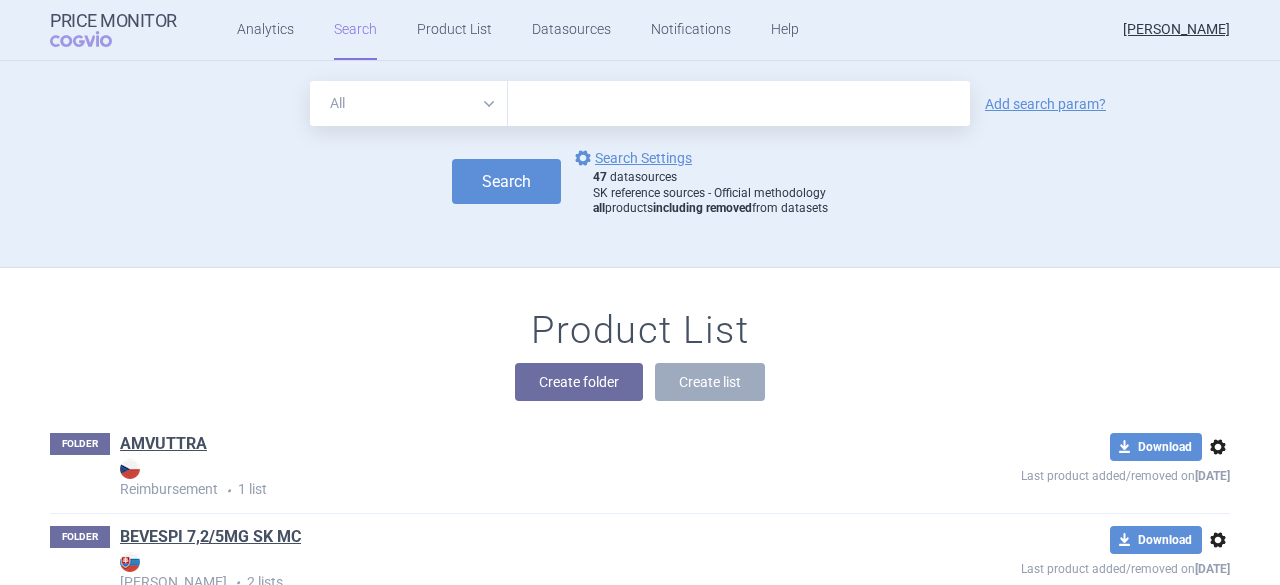 scroll, scrollTop: 0, scrollLeft: 0, axis: both 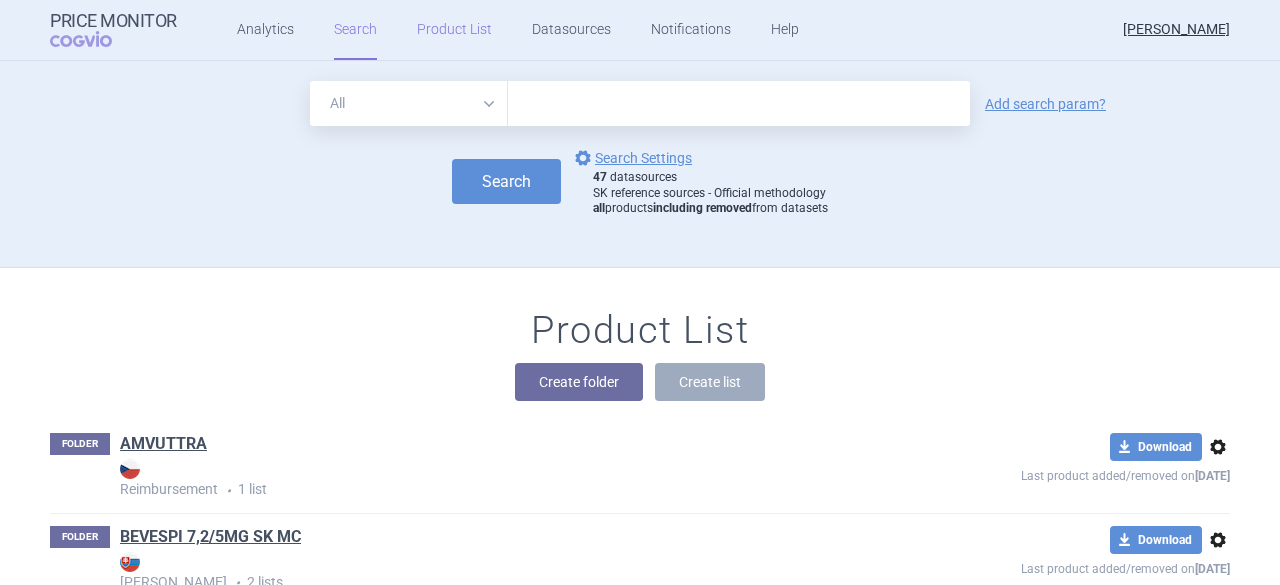 drag, startPoint x: 434, startPoint y: 35, endPoint x: 440, endPoint y: 47, distance: 13.416408 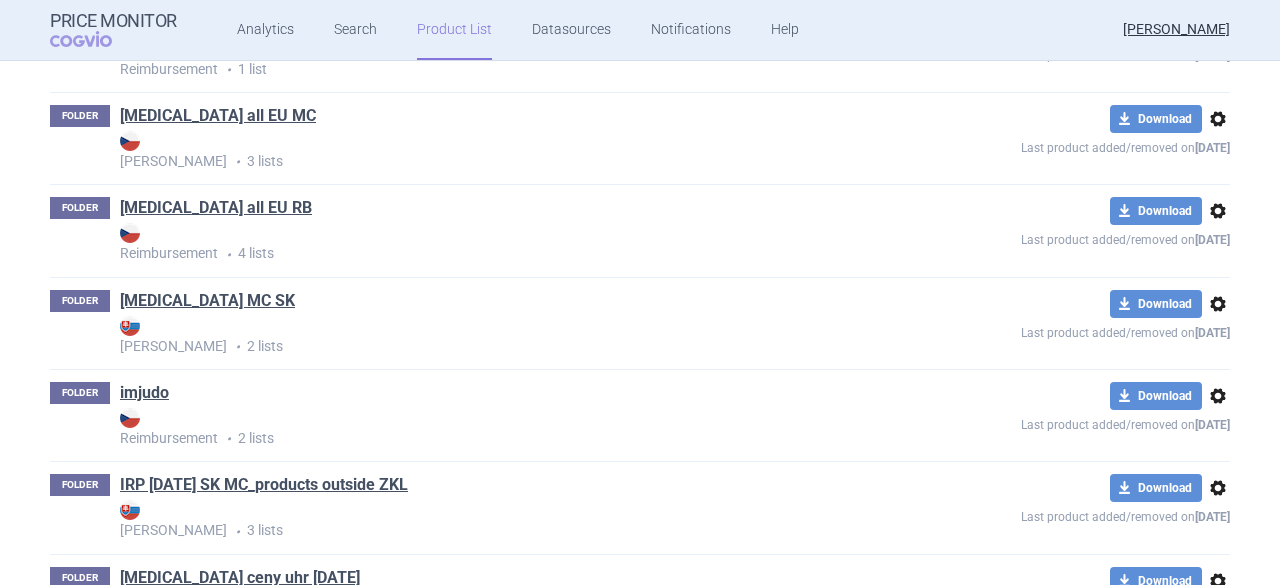scroll, scrollTop: 3406, scrollLeft: 0, axis: vertical 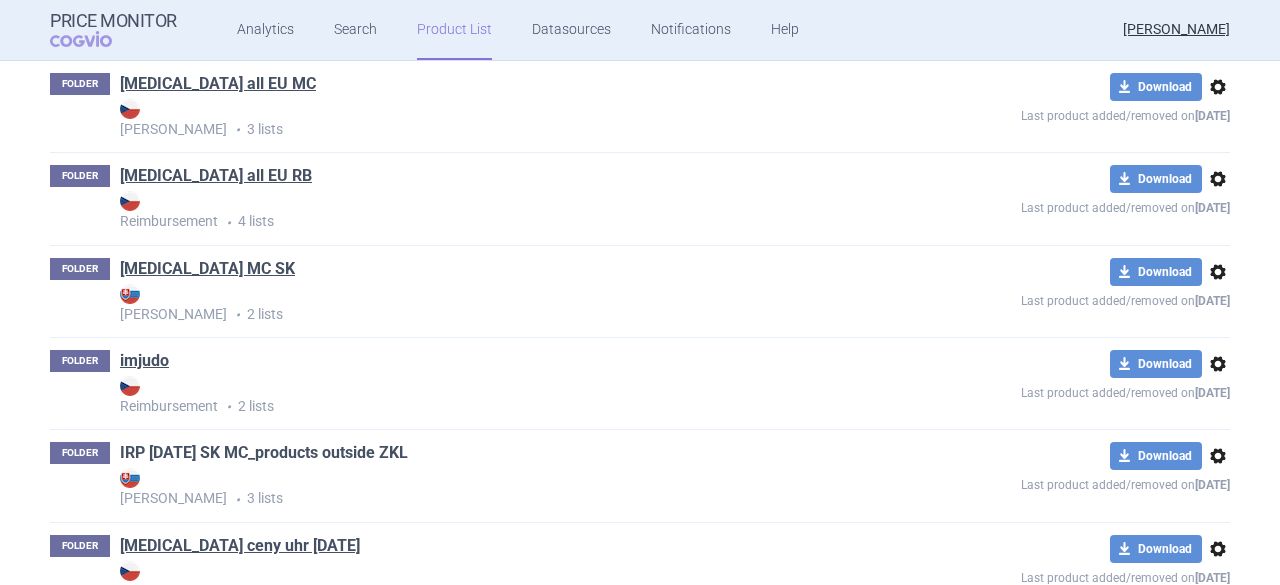 click on "IRP [DATE] SK MC_products outside ZKL" at bounding box center [264, 453] 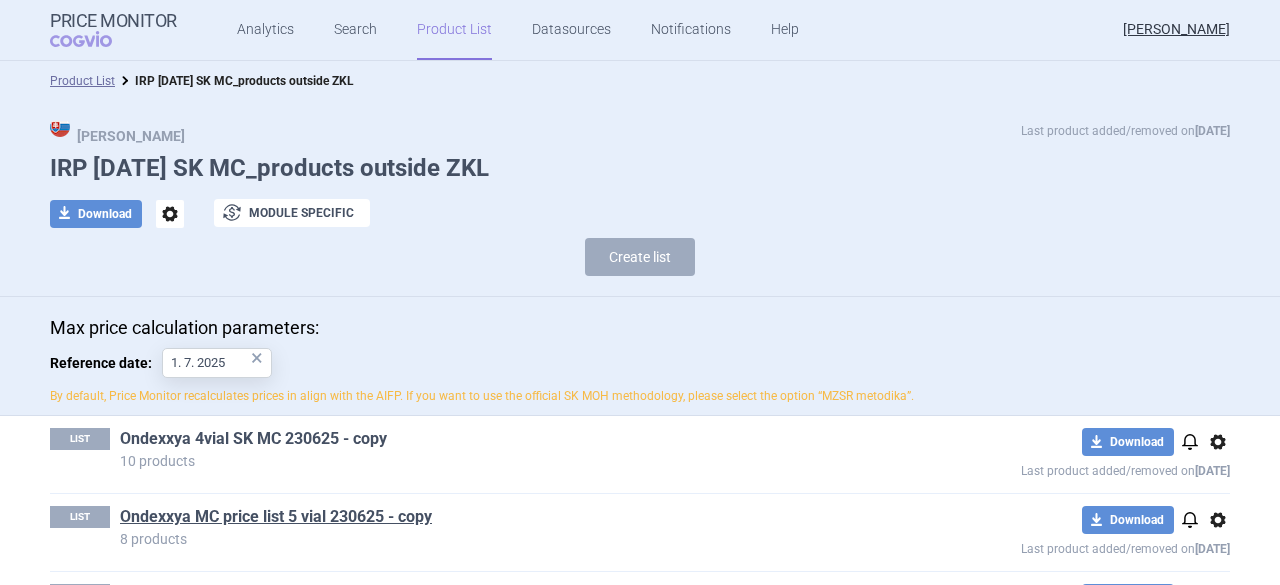 click on "Ondexxya 4vial SK MC 230625 - copy" at bounding box center [253, 439] 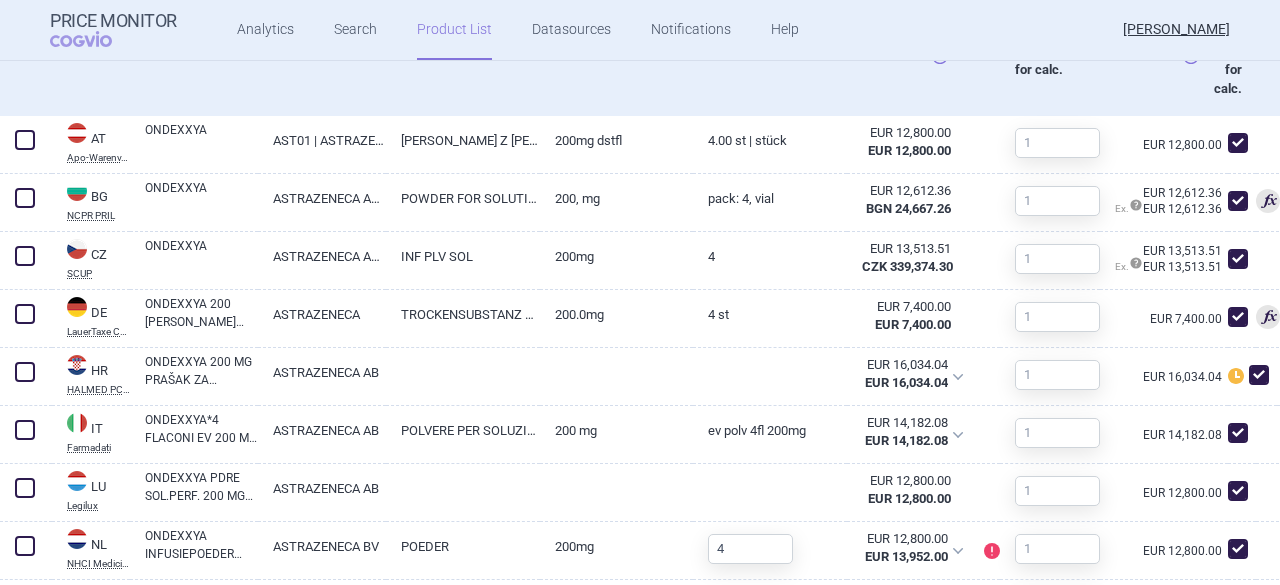 scroll, scrollTop: 1000, scrollLeft: 0, axis: vertical 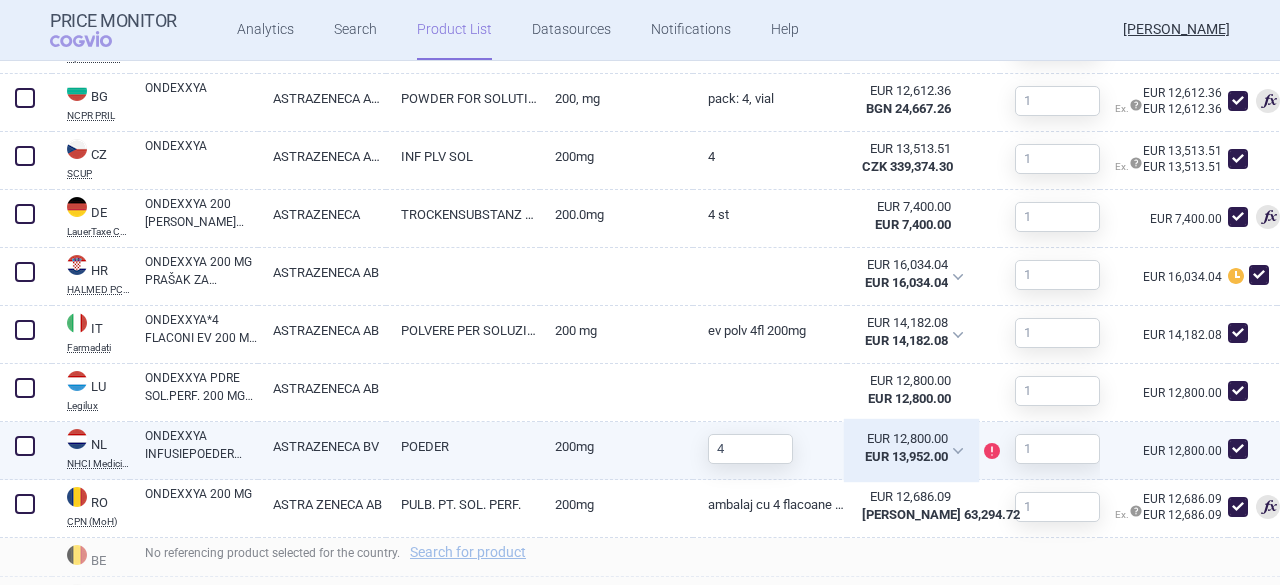 click on "EUR 12,800.00" at bounding box center [905, 439] 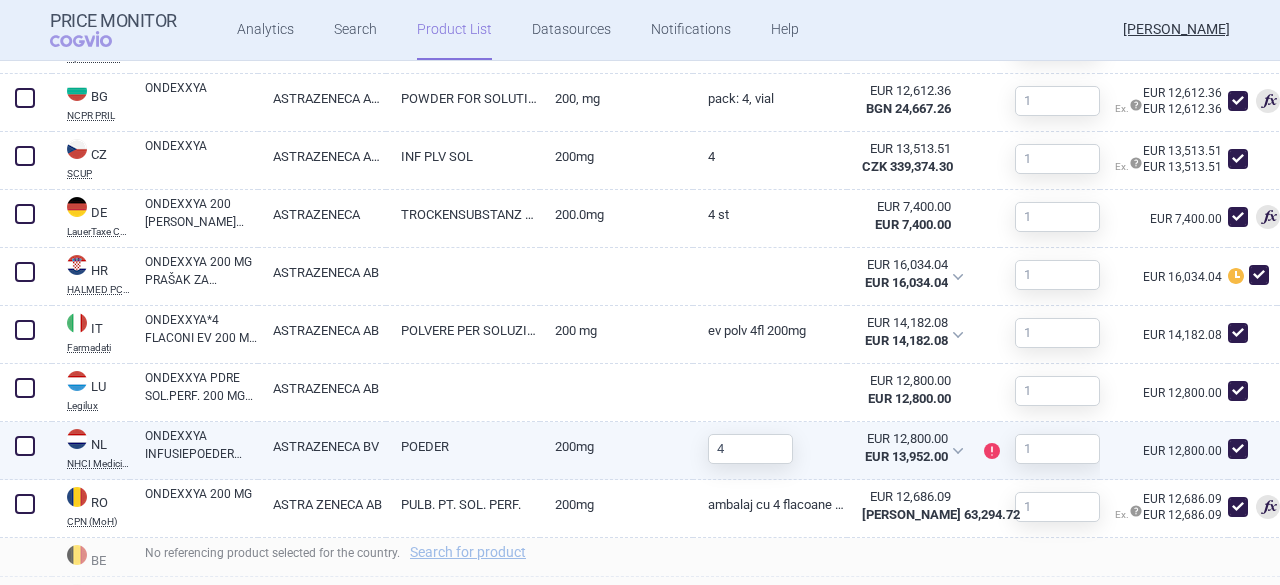 click on "ASTRAZENECA BV" at bounding box center (322, 446) 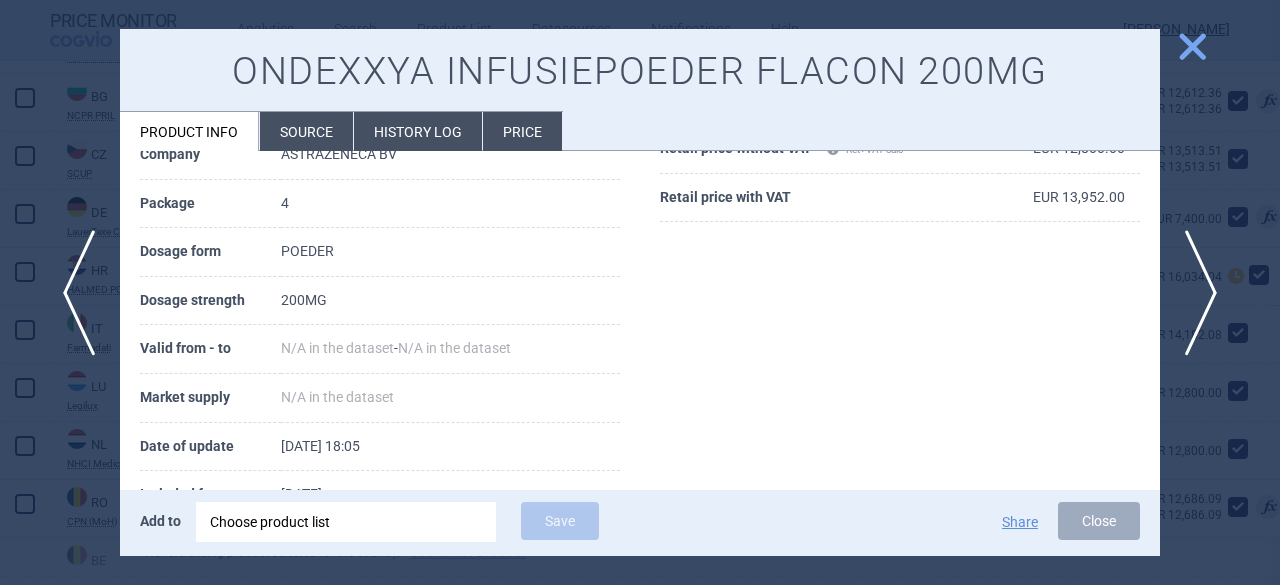 scroll, scrollTop: 300, scrollLeft: 0, axis: vertical 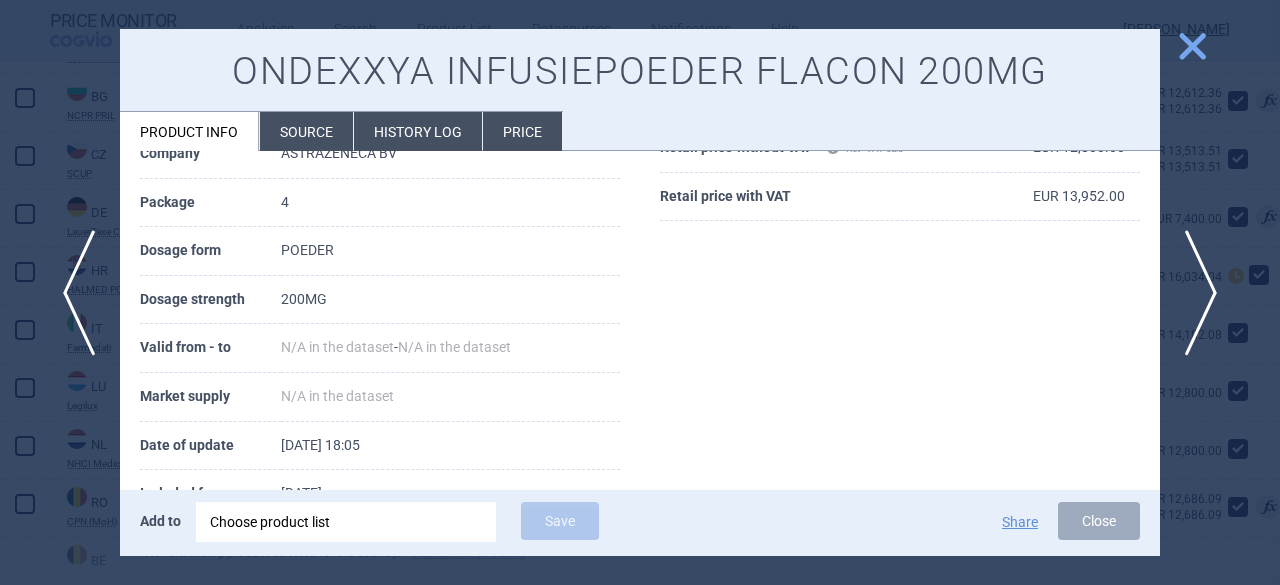 click on "close" at bounding box center [1192, 46] 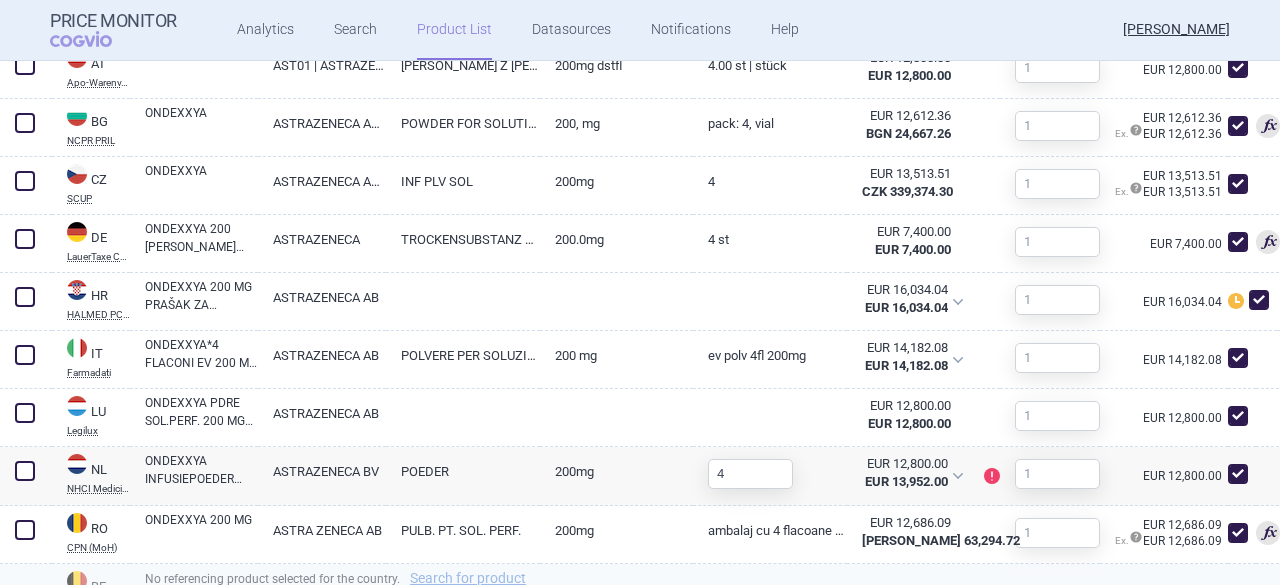 scroll, scrollTop: 865, scrollLeft: 0, axis: vertical 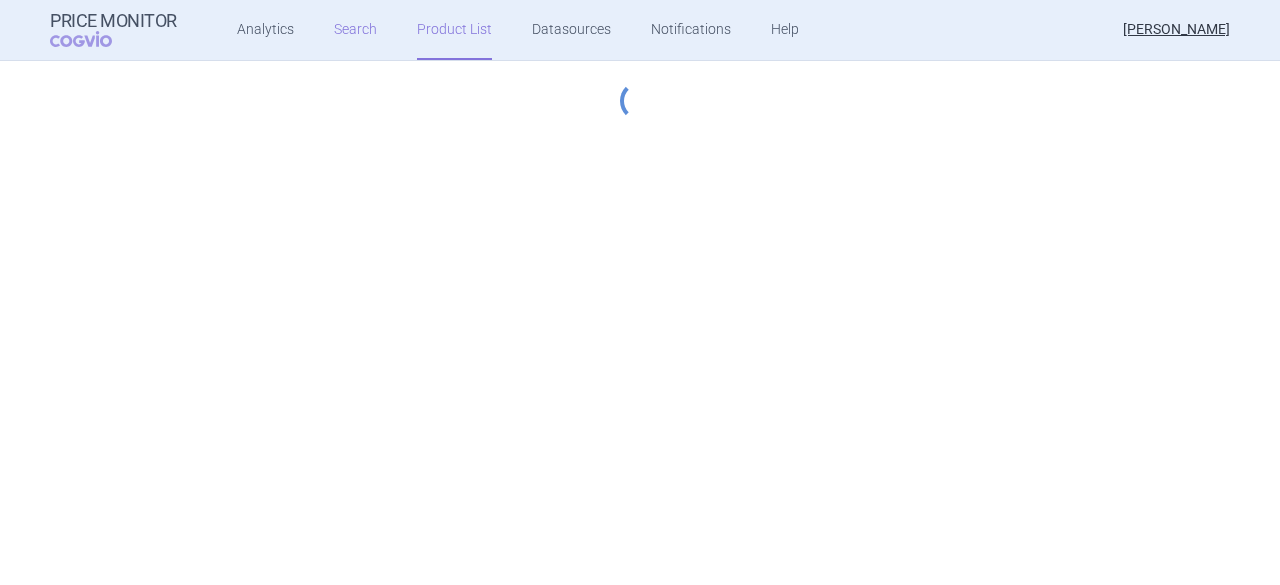 click on "Search" at bounding box center (355, 30) 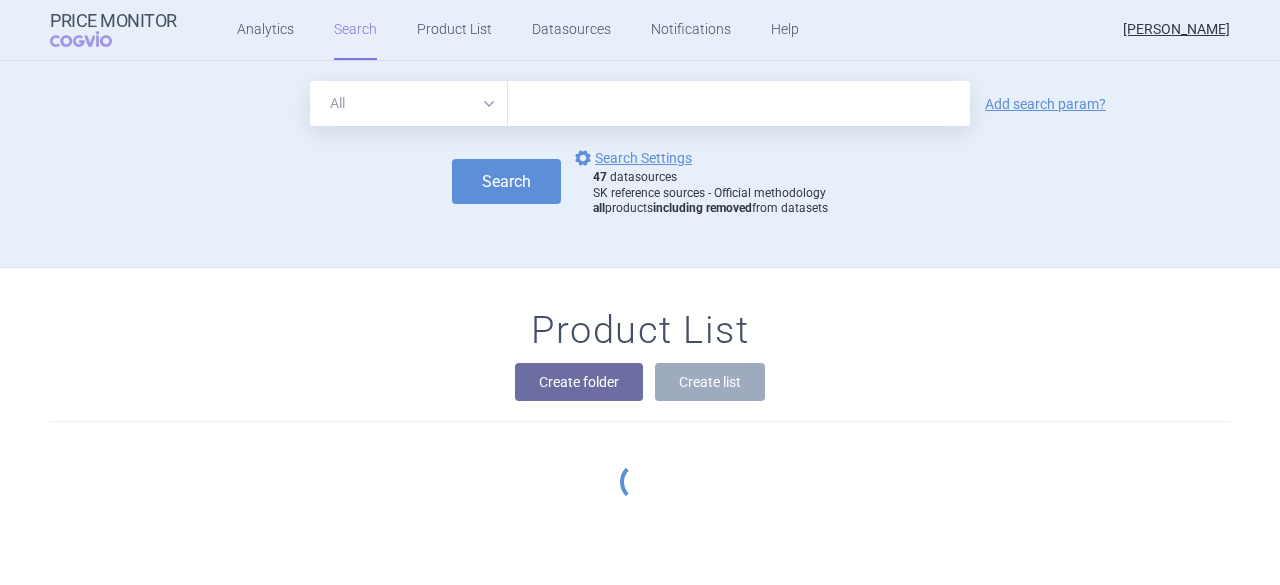 click at bounding box center (739, 103) 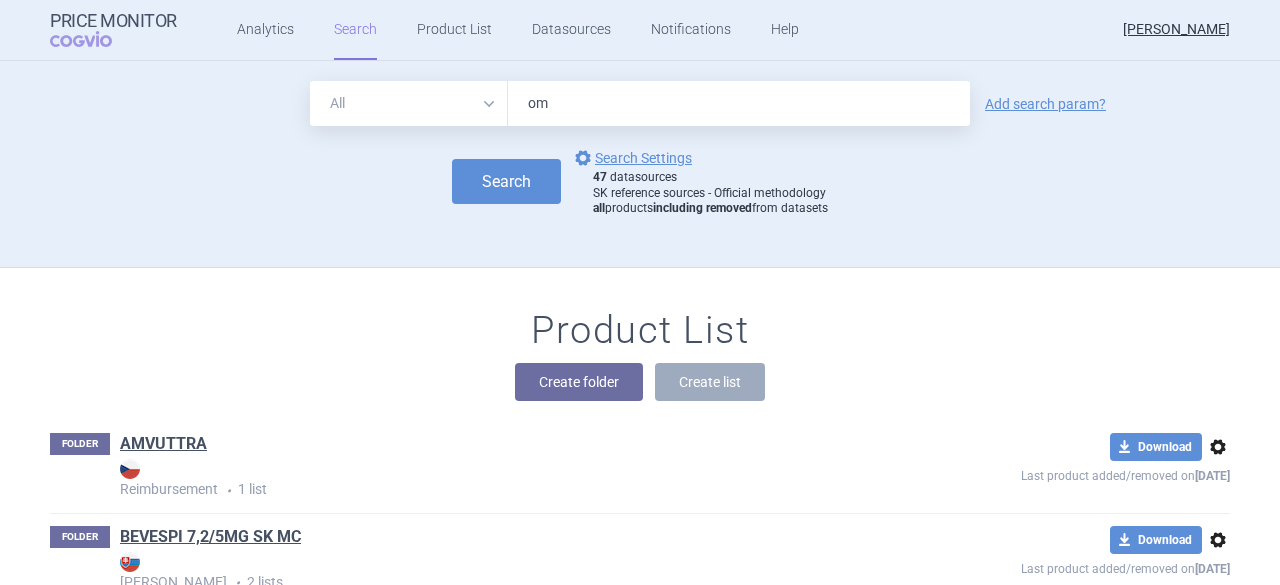 type on "ondexxya" 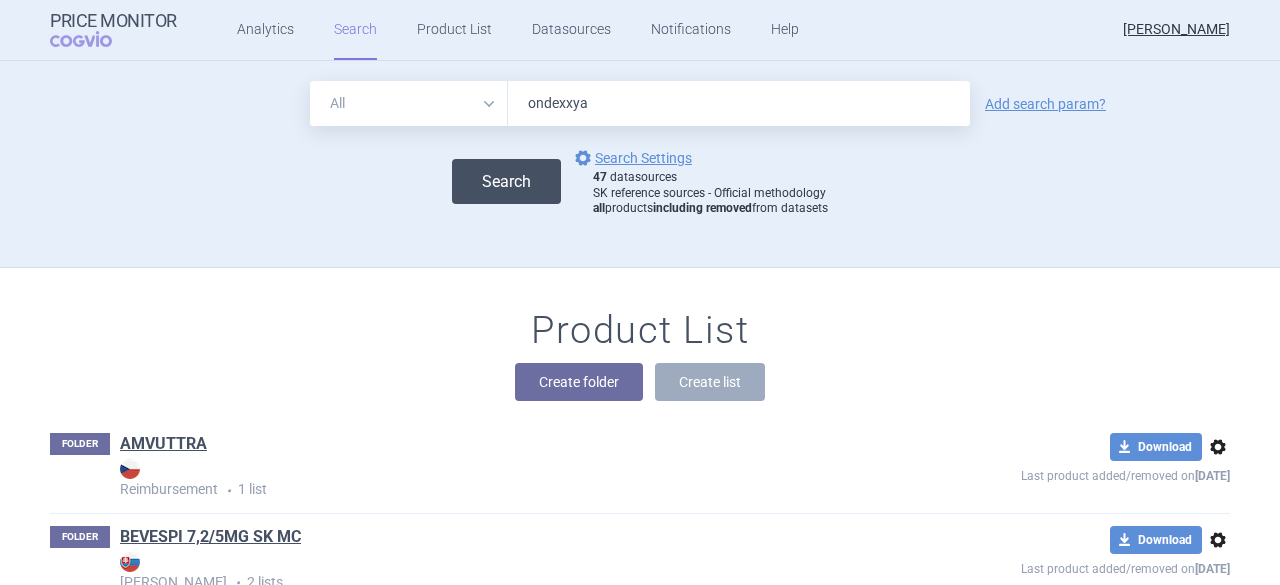 click on "Search" at bounding box center [506, 181] 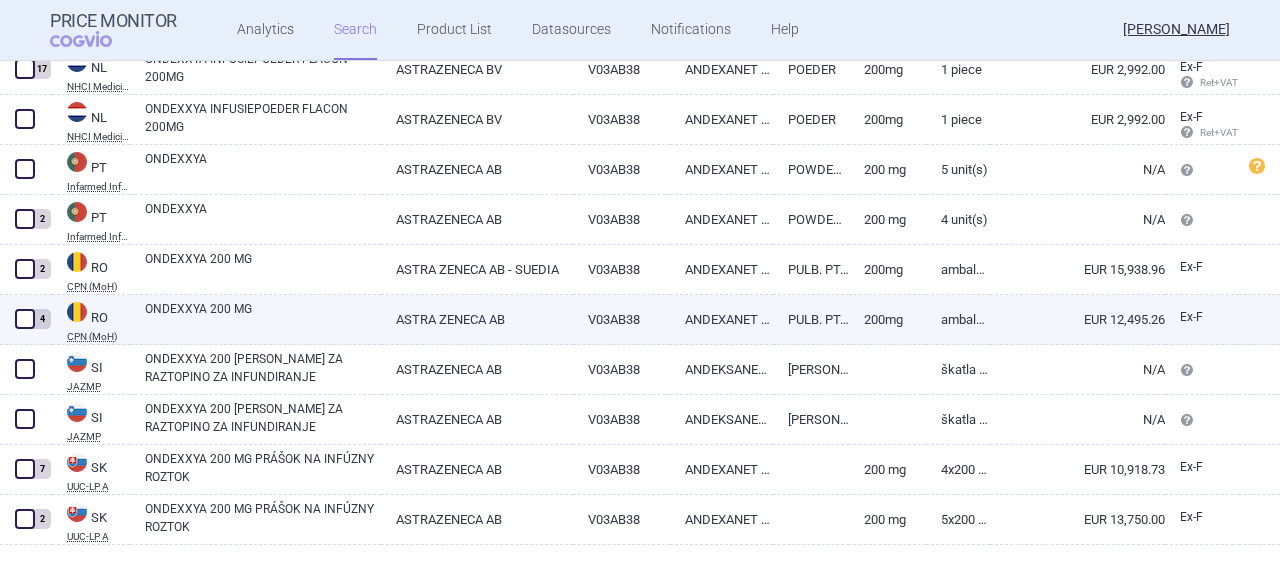 scroll, scrollTop: 1471, scrollLeft: 0, axis: vertical 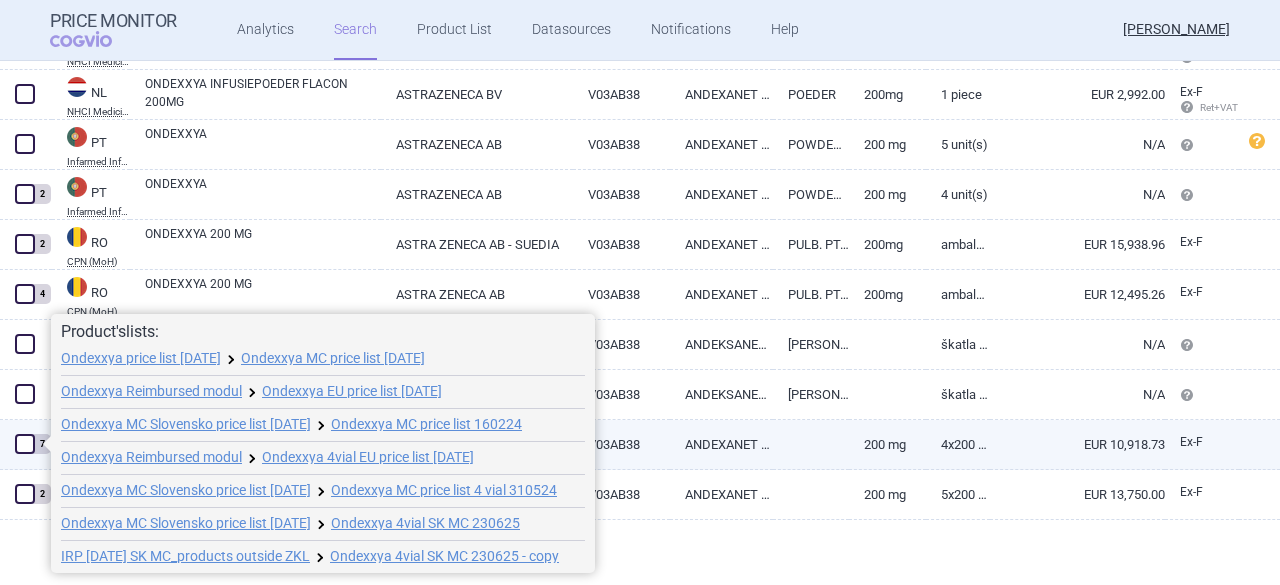 click at bounding box center (25, 444) 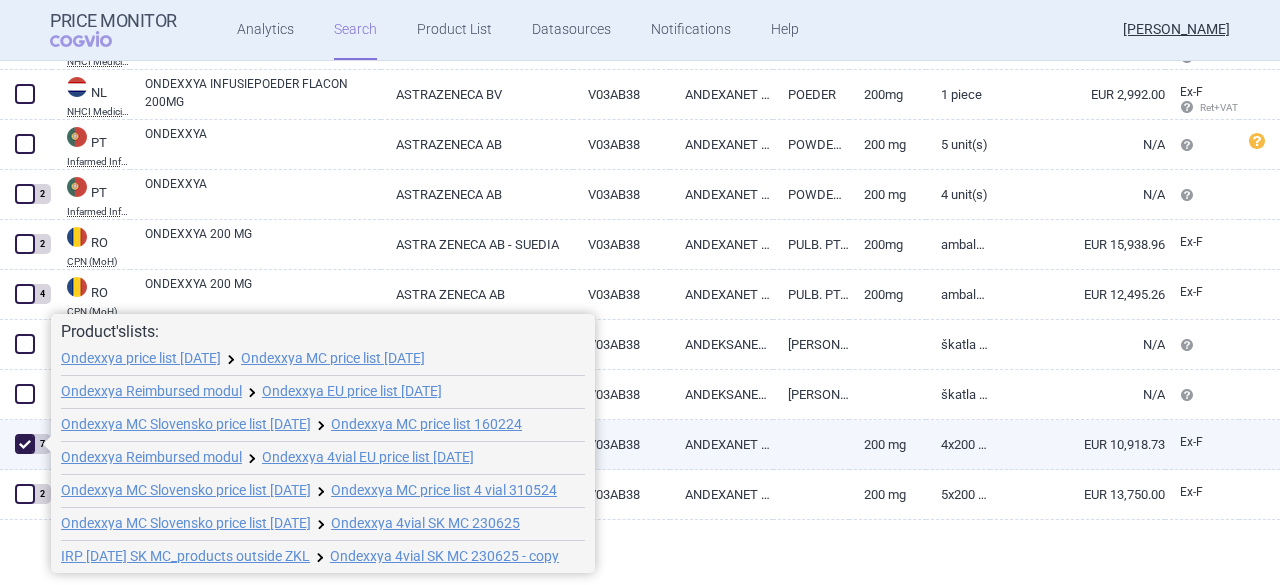 checkbox on "true" 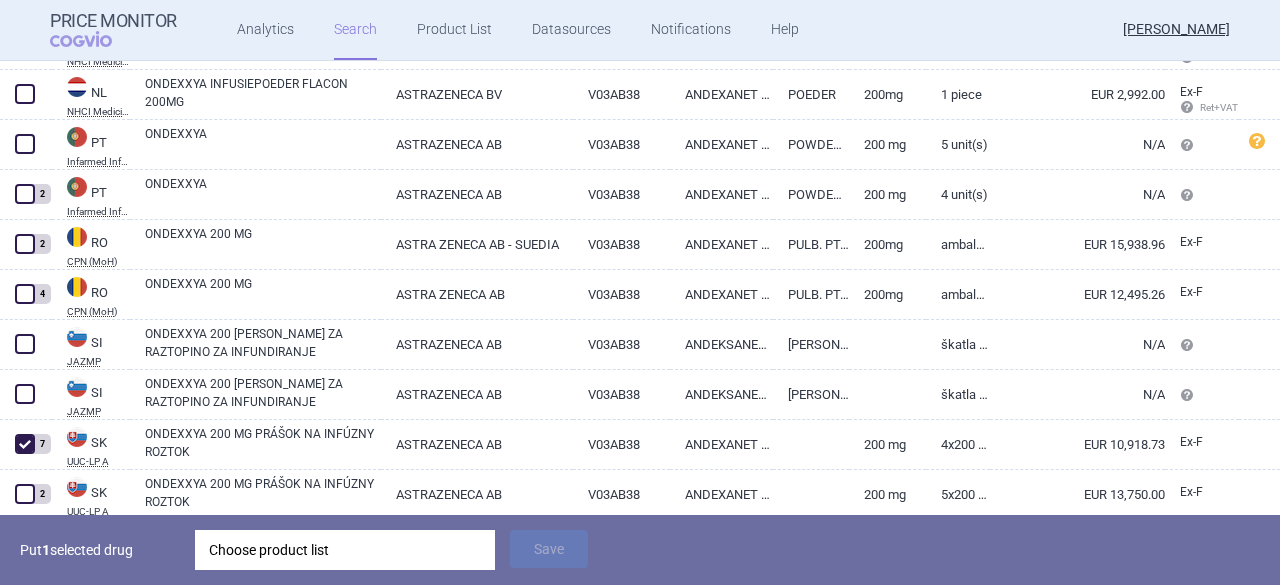 click on "Choose product list" at bounding box center [345, 550] 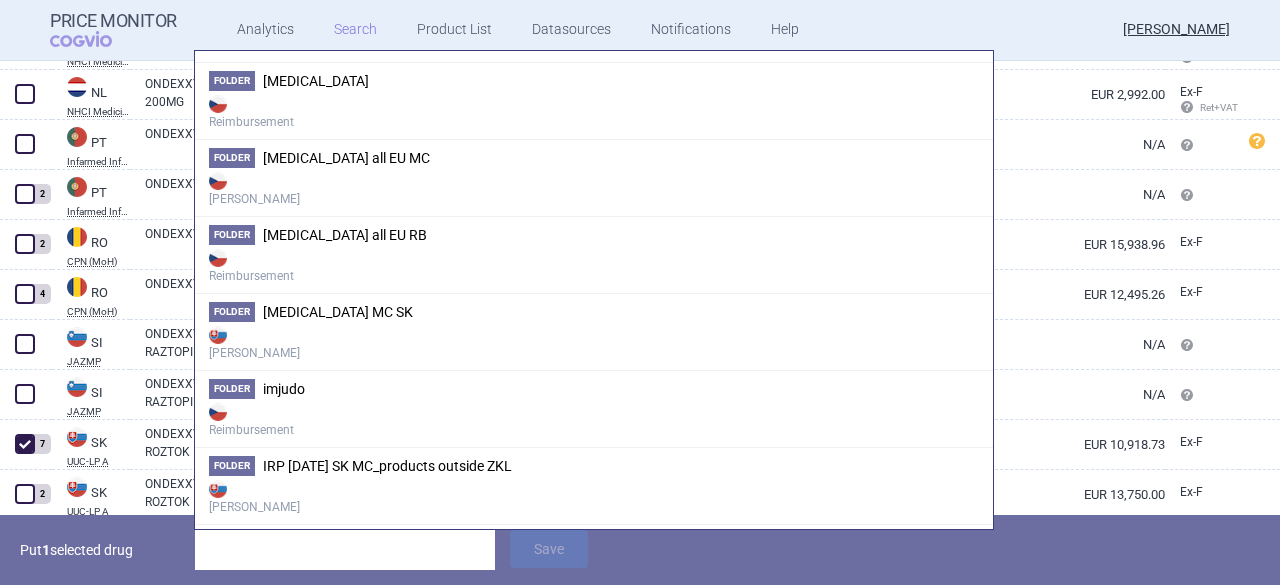 scroll, scrollTop: 2700, scrollLeft: 0, axis: vertical 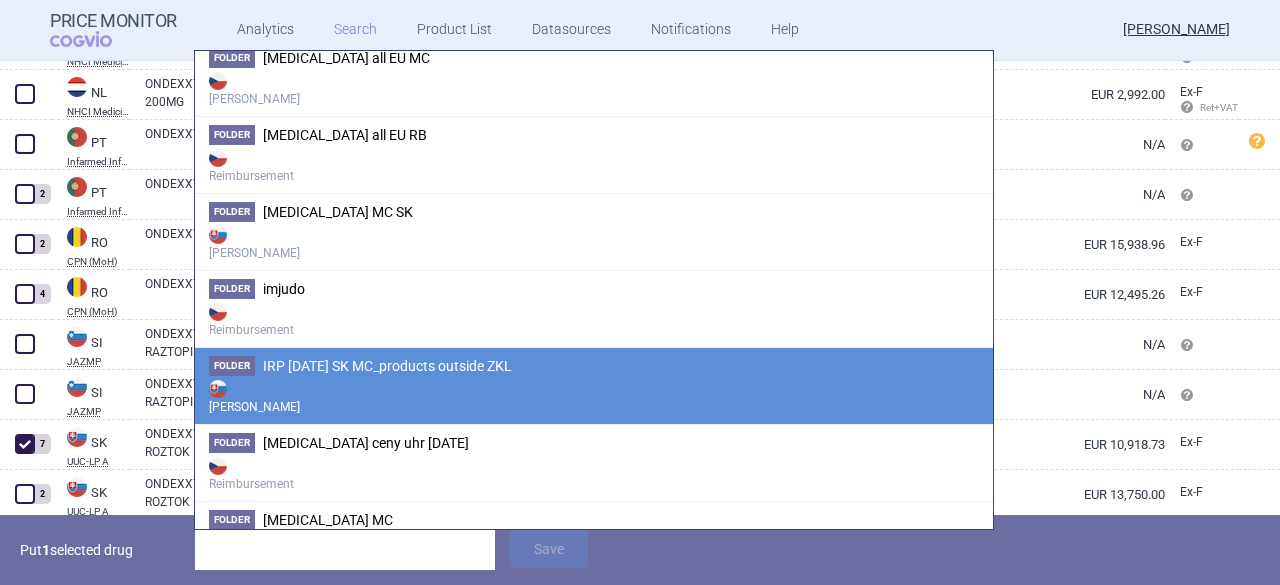 click on "[PERSON_NAME]" at bounding box center [594, 396] 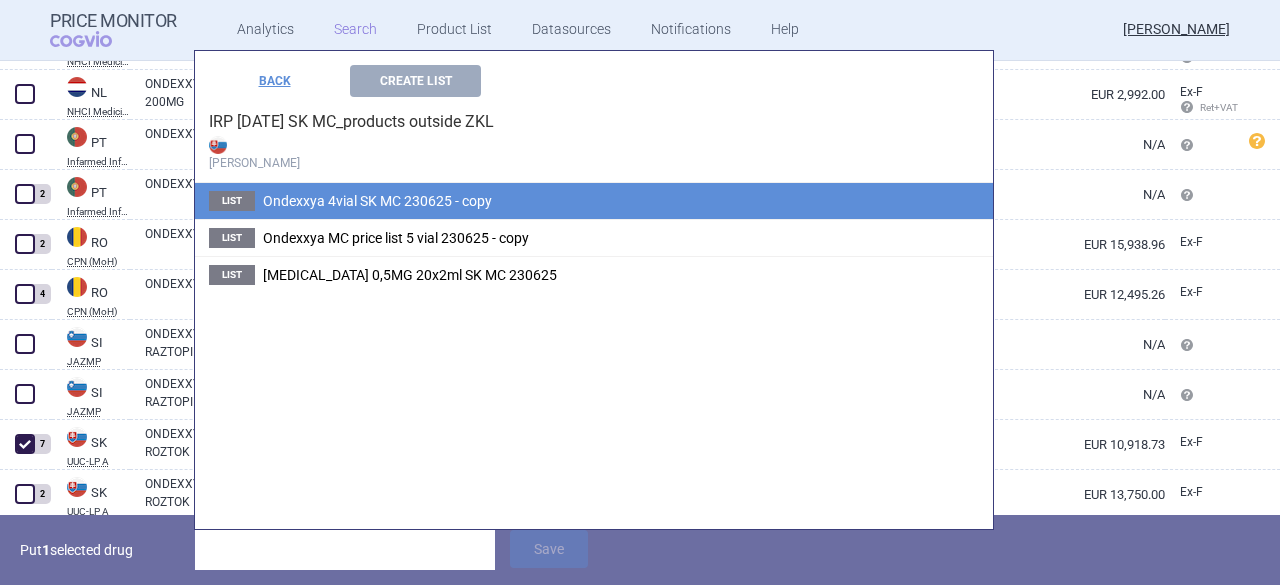 click on "Ondexxya 4vial SK MC 230625 - copy" at bounding box center [377, 201] 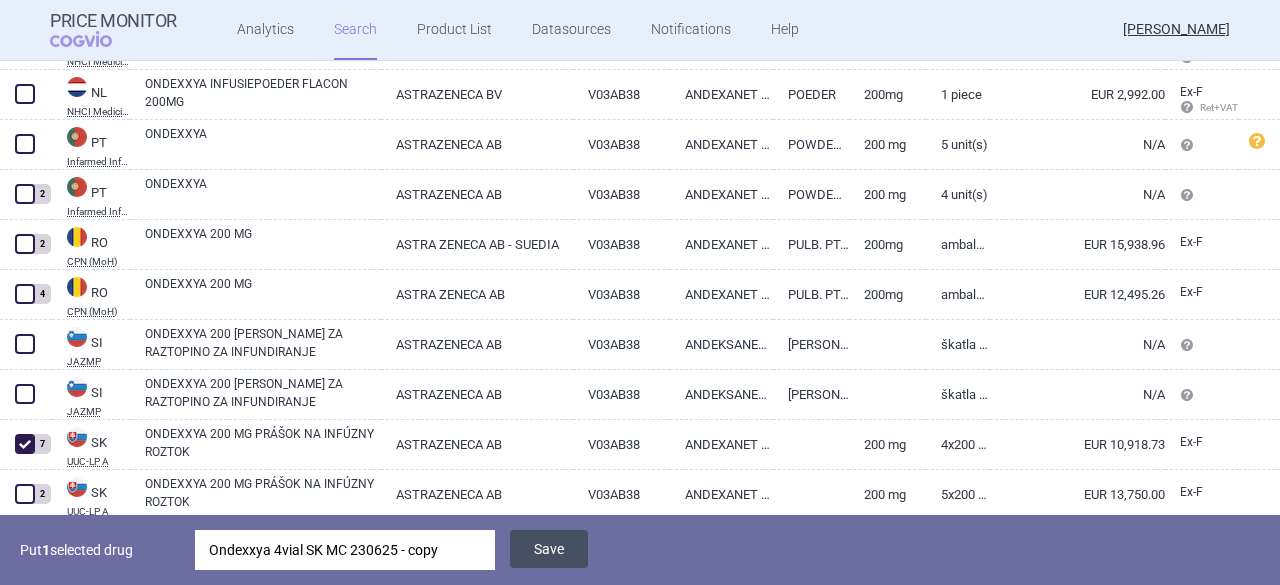 click on "Save" at bounding box center [549, 549] 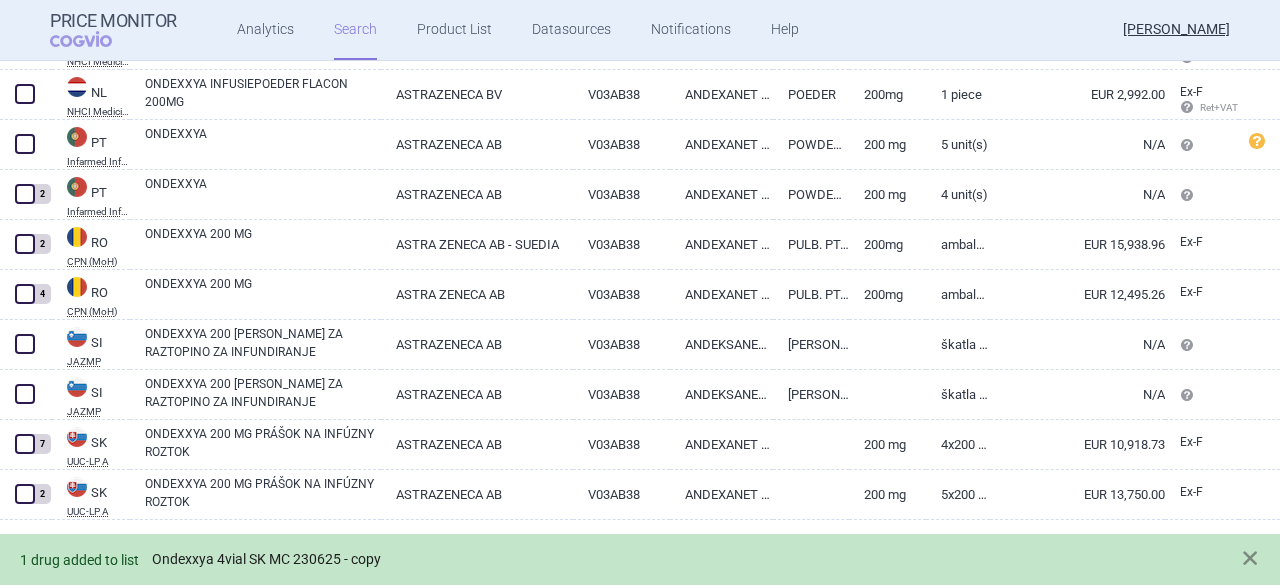 click on "Ondexxya 4vial SK MC 230625 - copy" at bounding box center [266, 559] 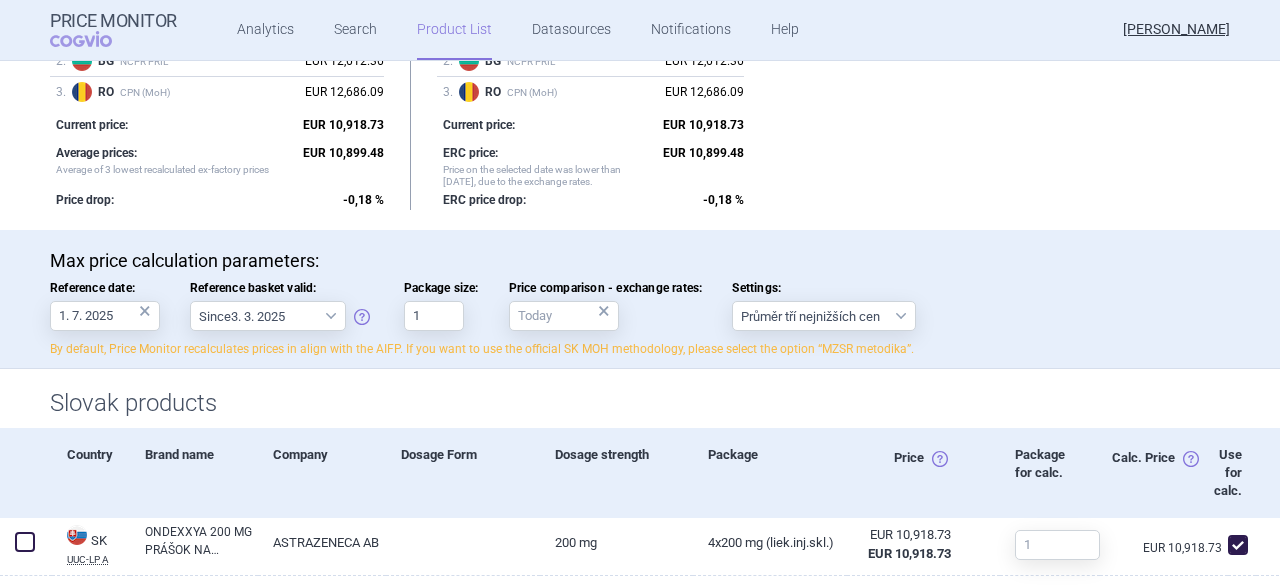 scroll, scrollTop: 300, scrollLeft: 0, axis: vertical 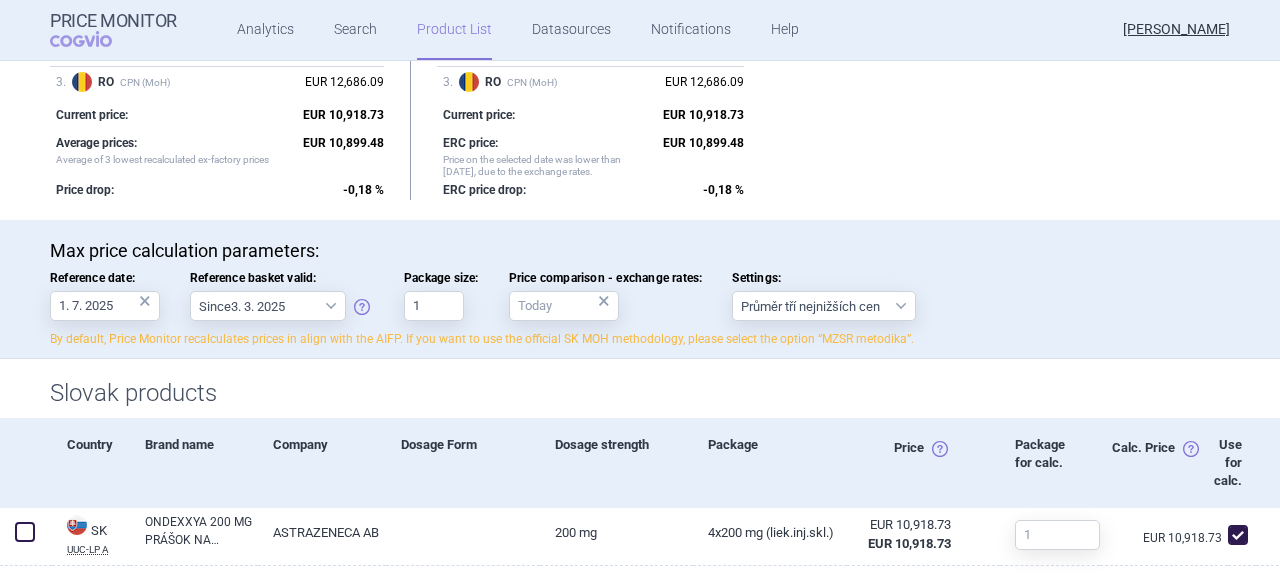 click on "Slovak products" at bounding box center [640, 393] 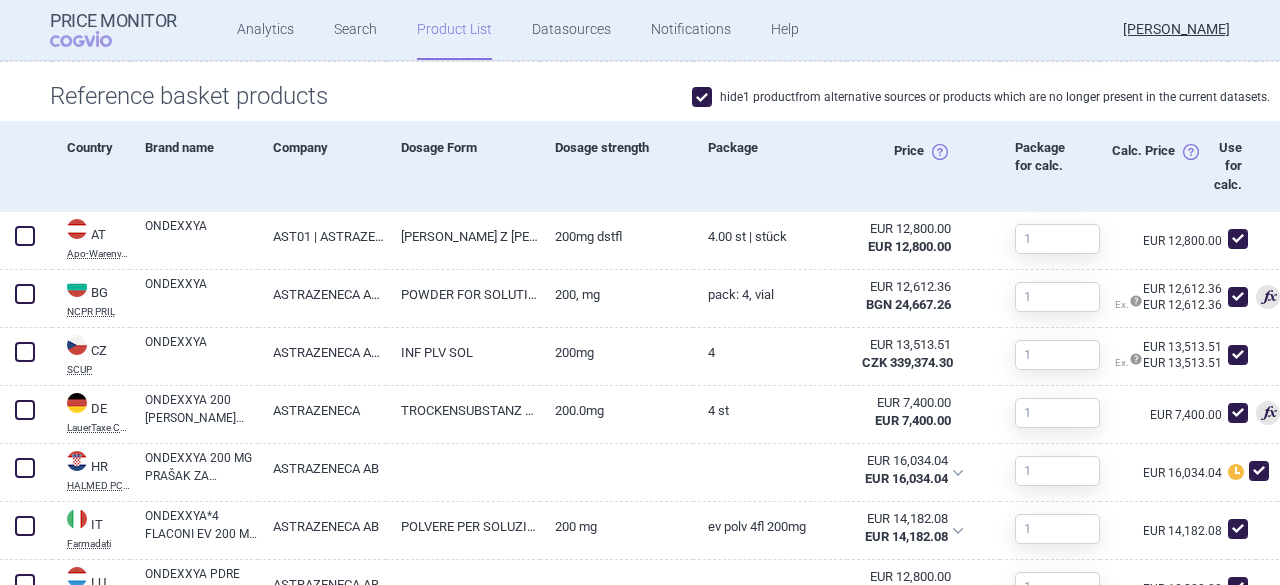 scroll, scrollTop: 800, scrollLeft: 0, axis: vertical 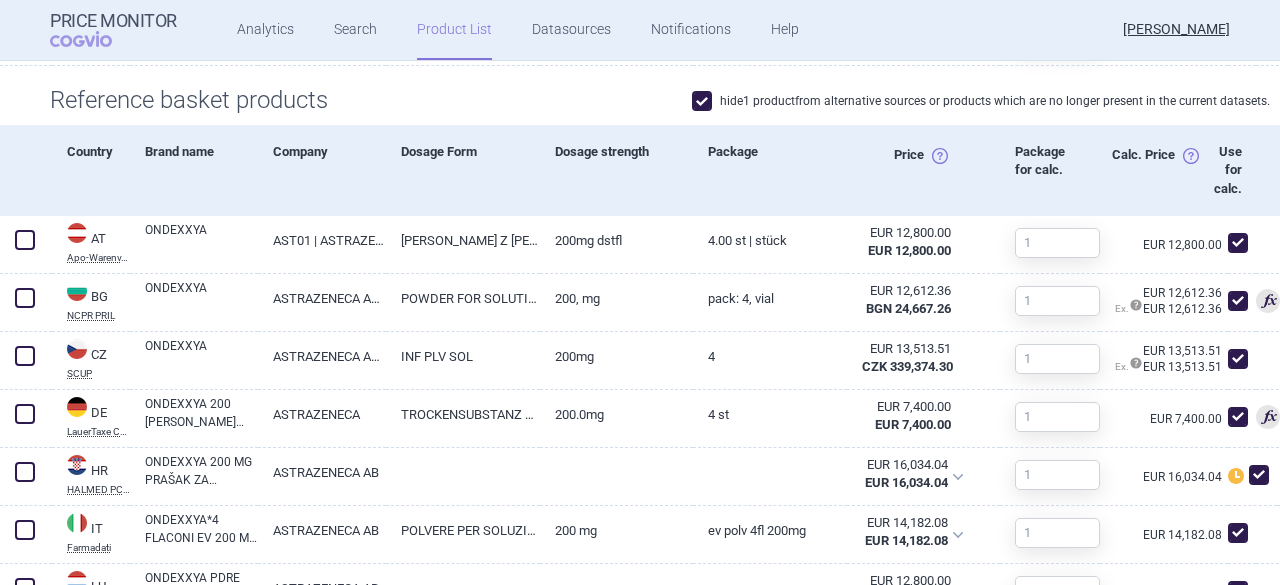 click at bounding box center [702, 101] 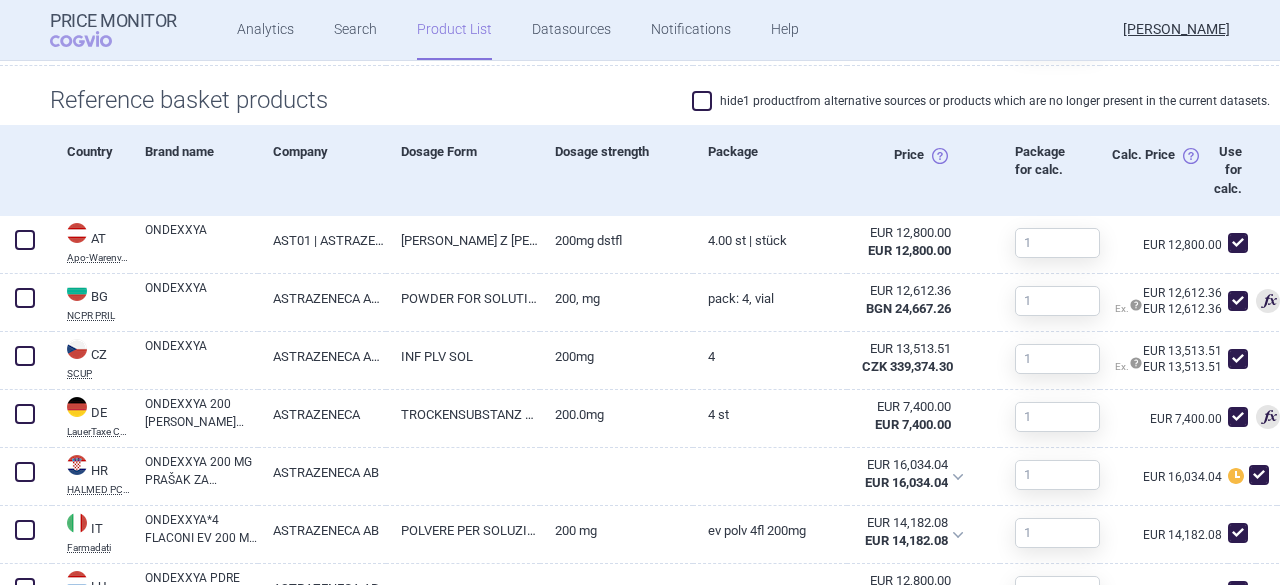 checkbox on "false" 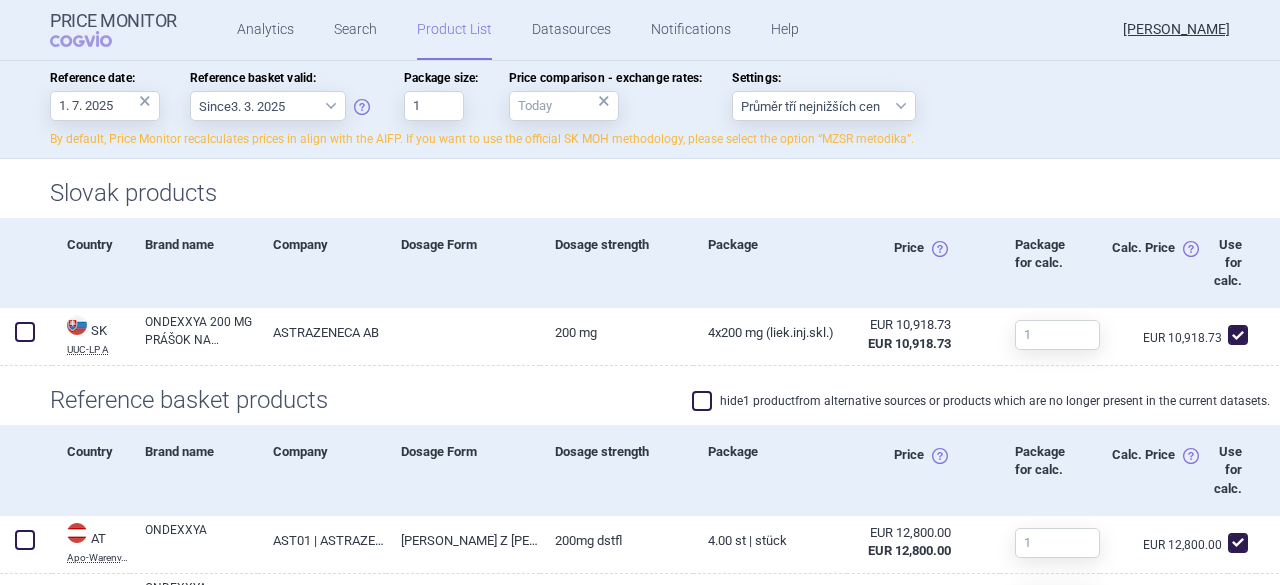 scroll, scrollTop: 200, scrollLeft: 0, axis: vertical 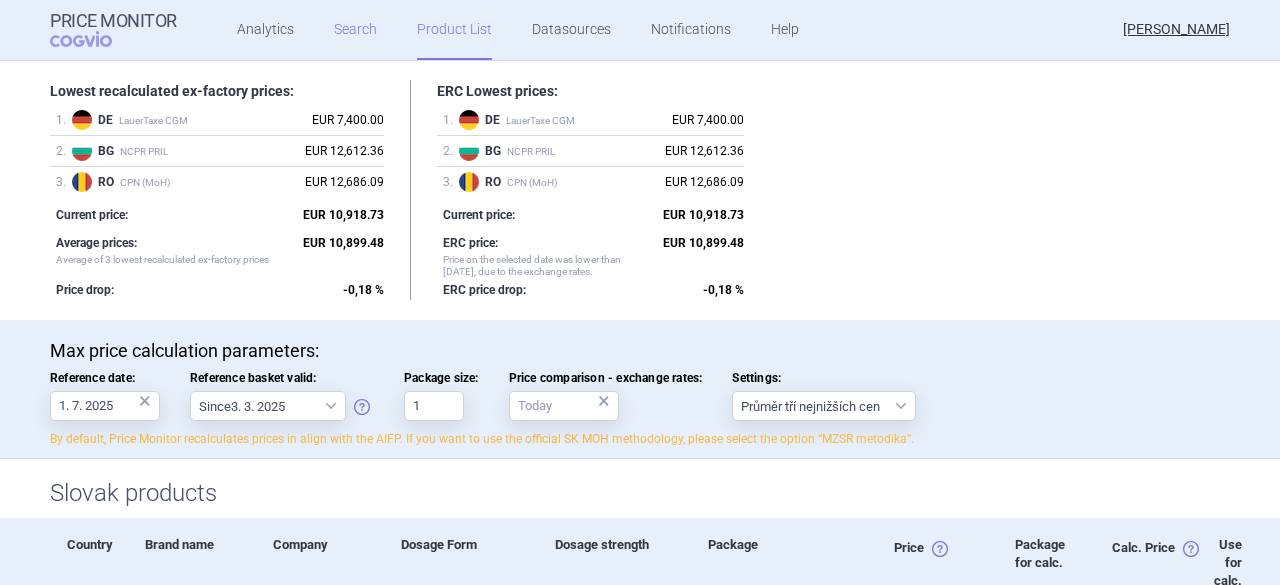 click on "Search" at bounding box center [355, 30] 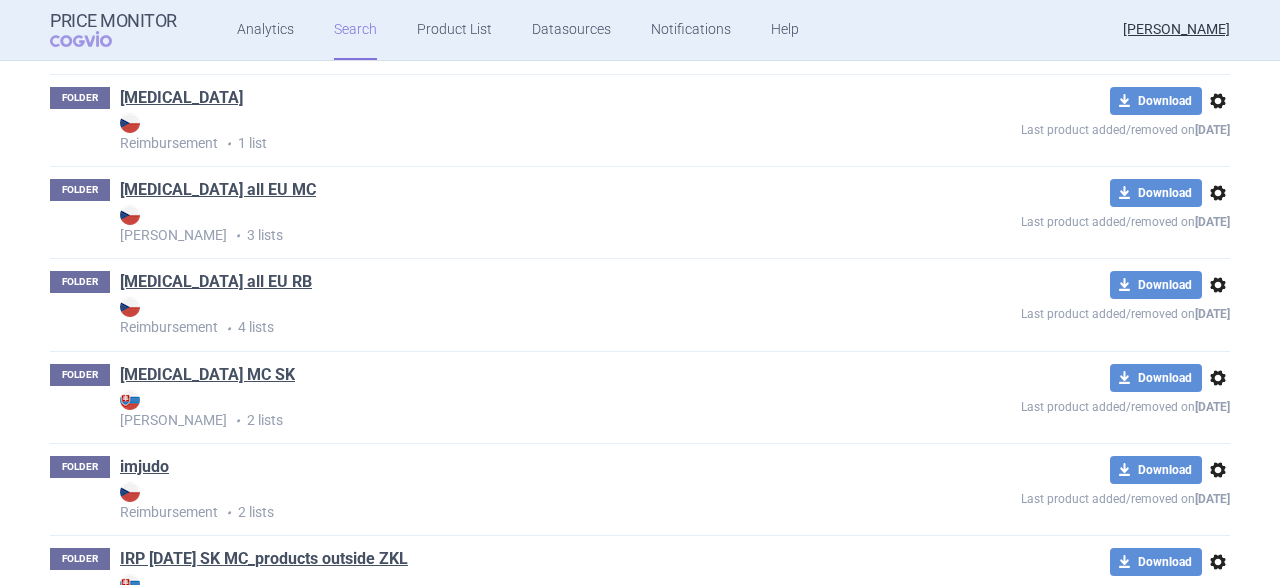 scroll, scrollTop: 3500, scrollLeft: 0, axis: vertical 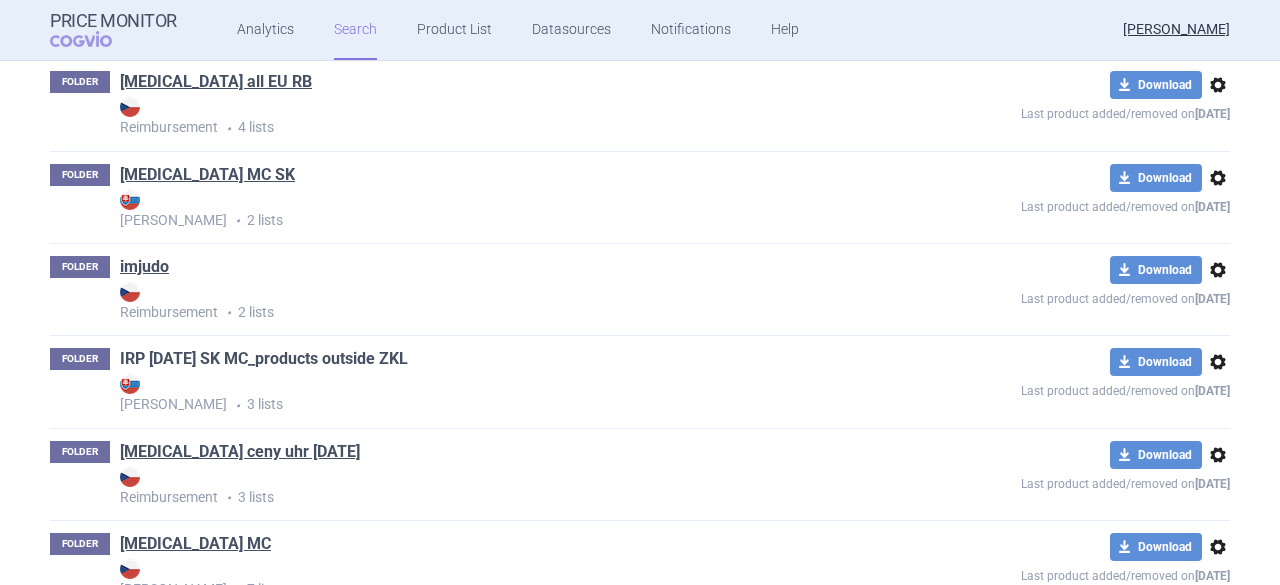 click on "IRP [DATE] SK MC_products outside ZKL" at bounding box center [264, 359] 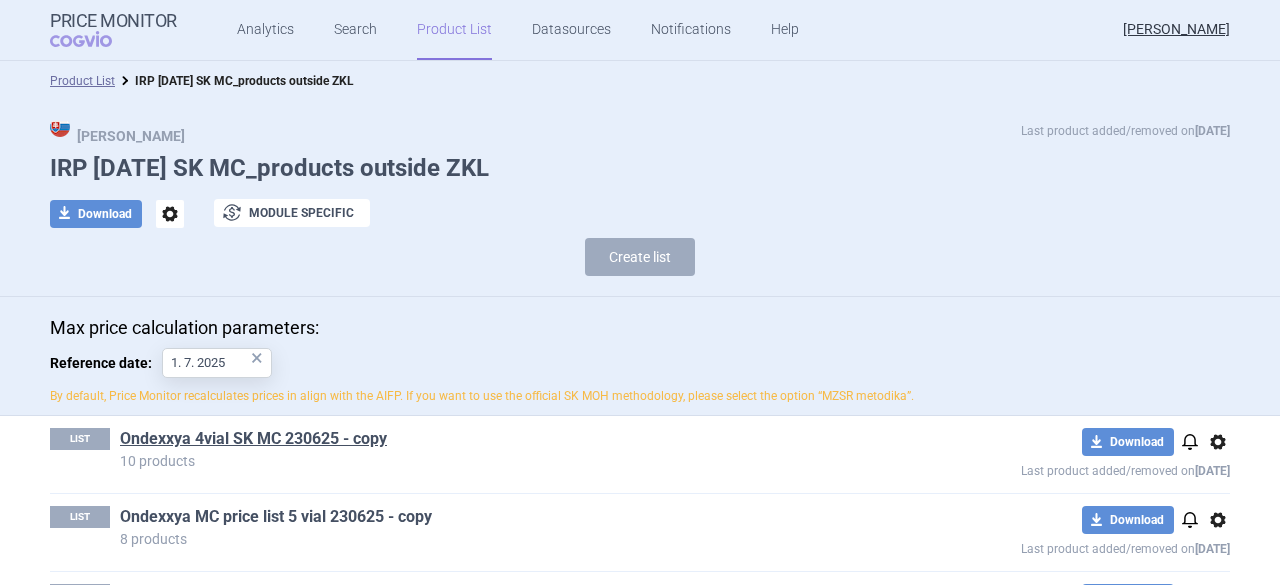 click on "Ondexxya MC price list 5 vial 230625 - copy" at bounding box center (276, 517) 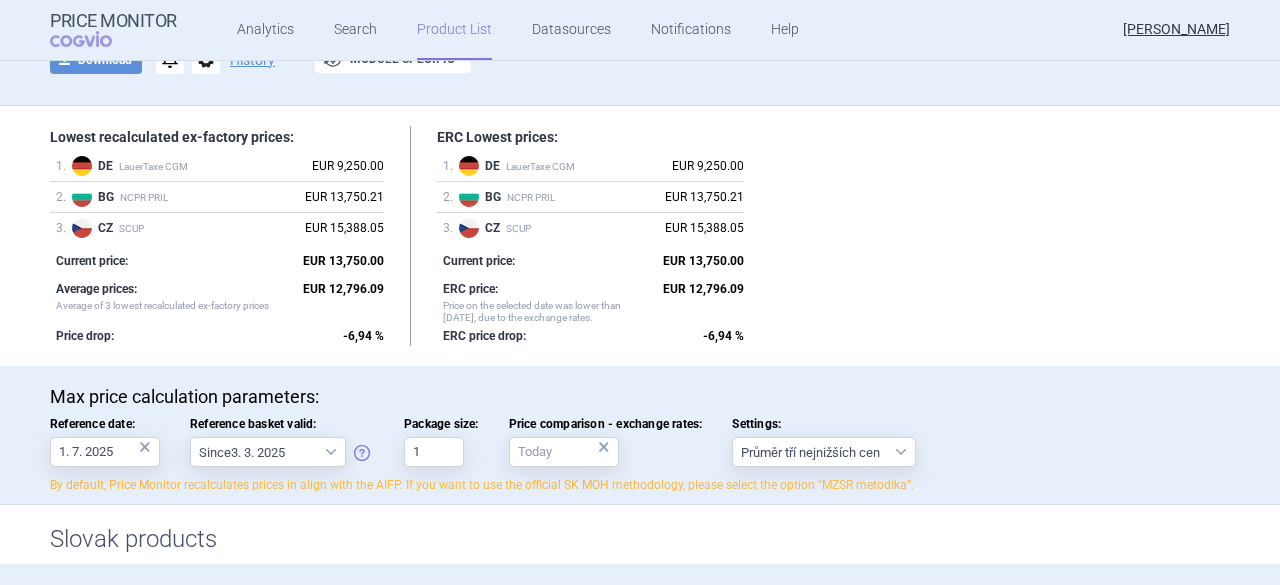 scroll, scrollTop: 100, scrollLeft: 0, axis: vertical 